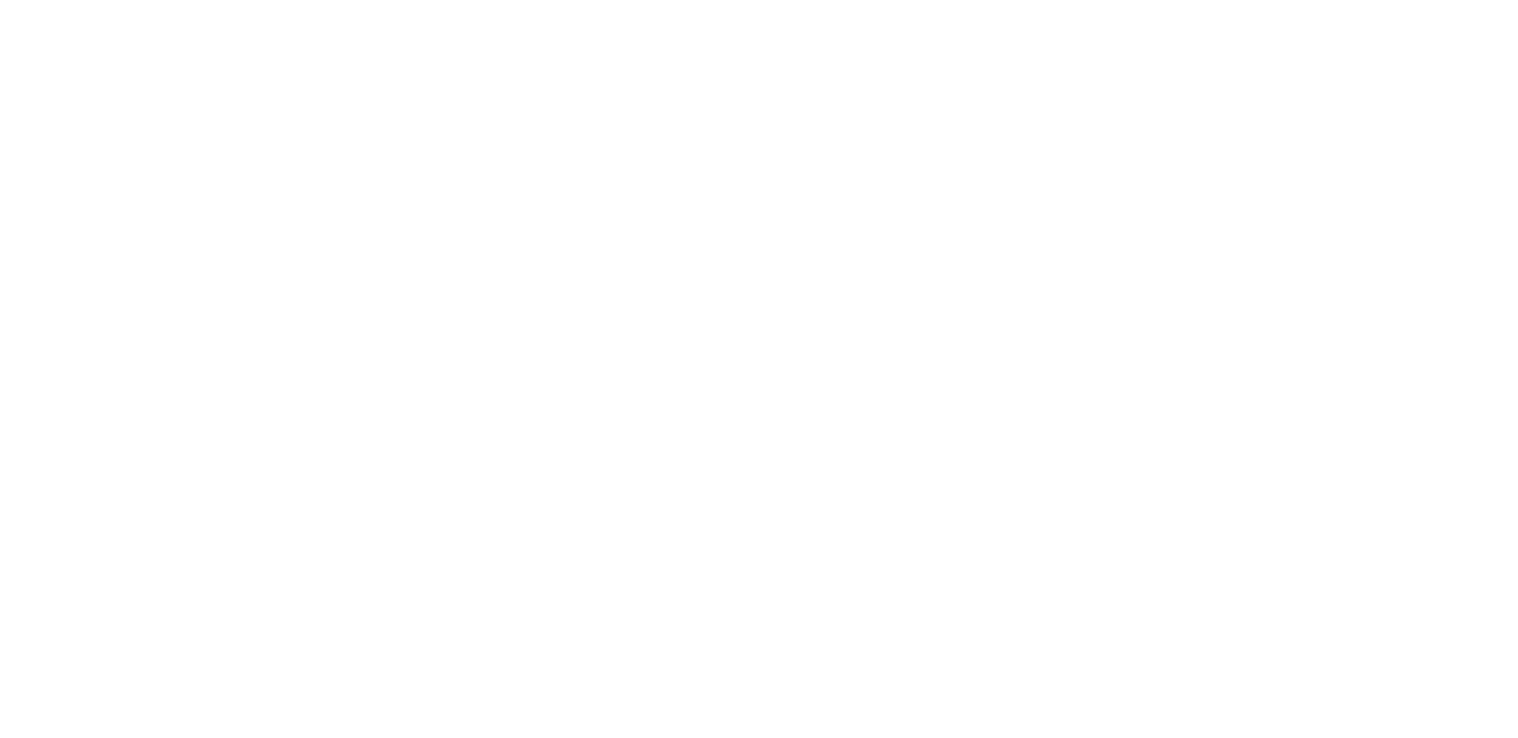 scroll, scrollTop: 0, scrollLeft: 0, axis: both 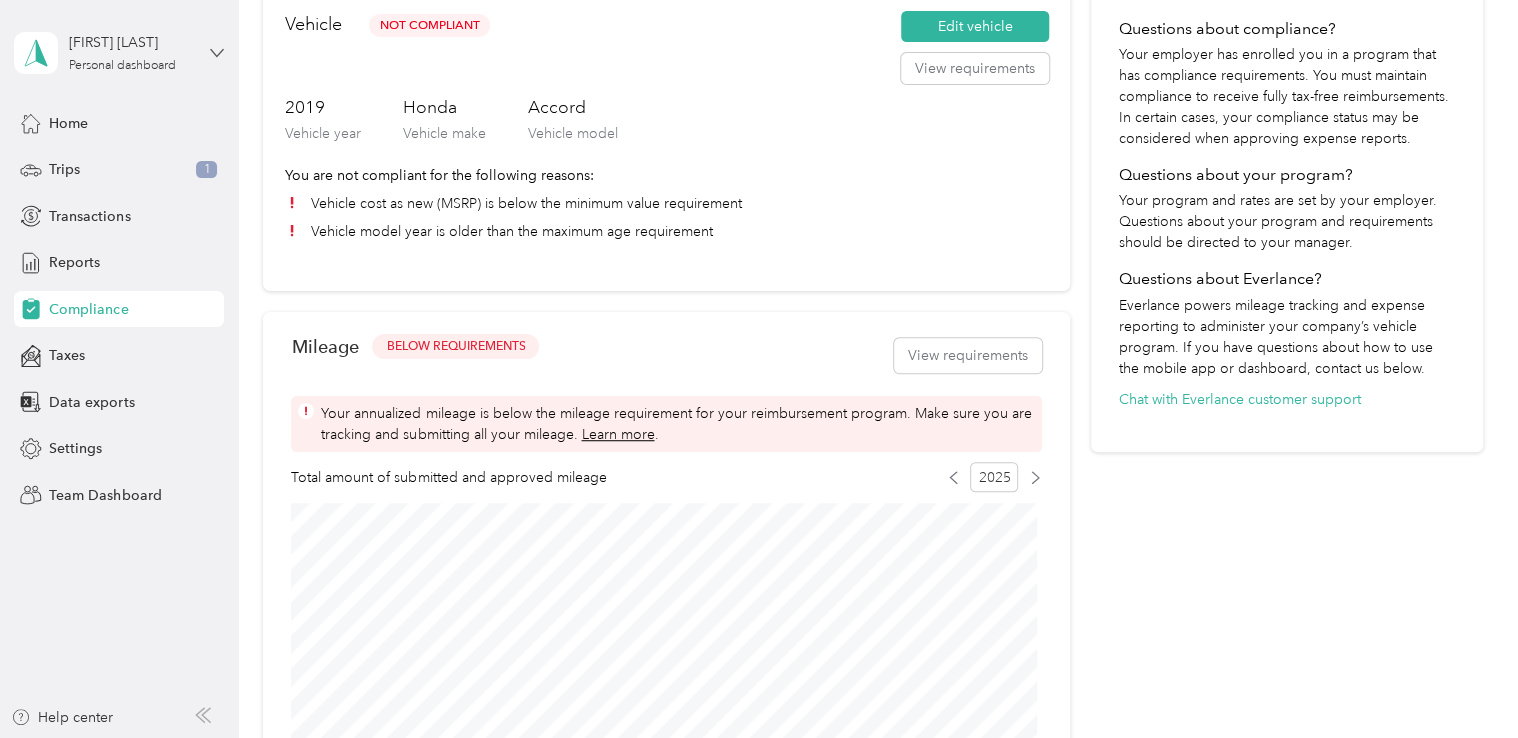 click 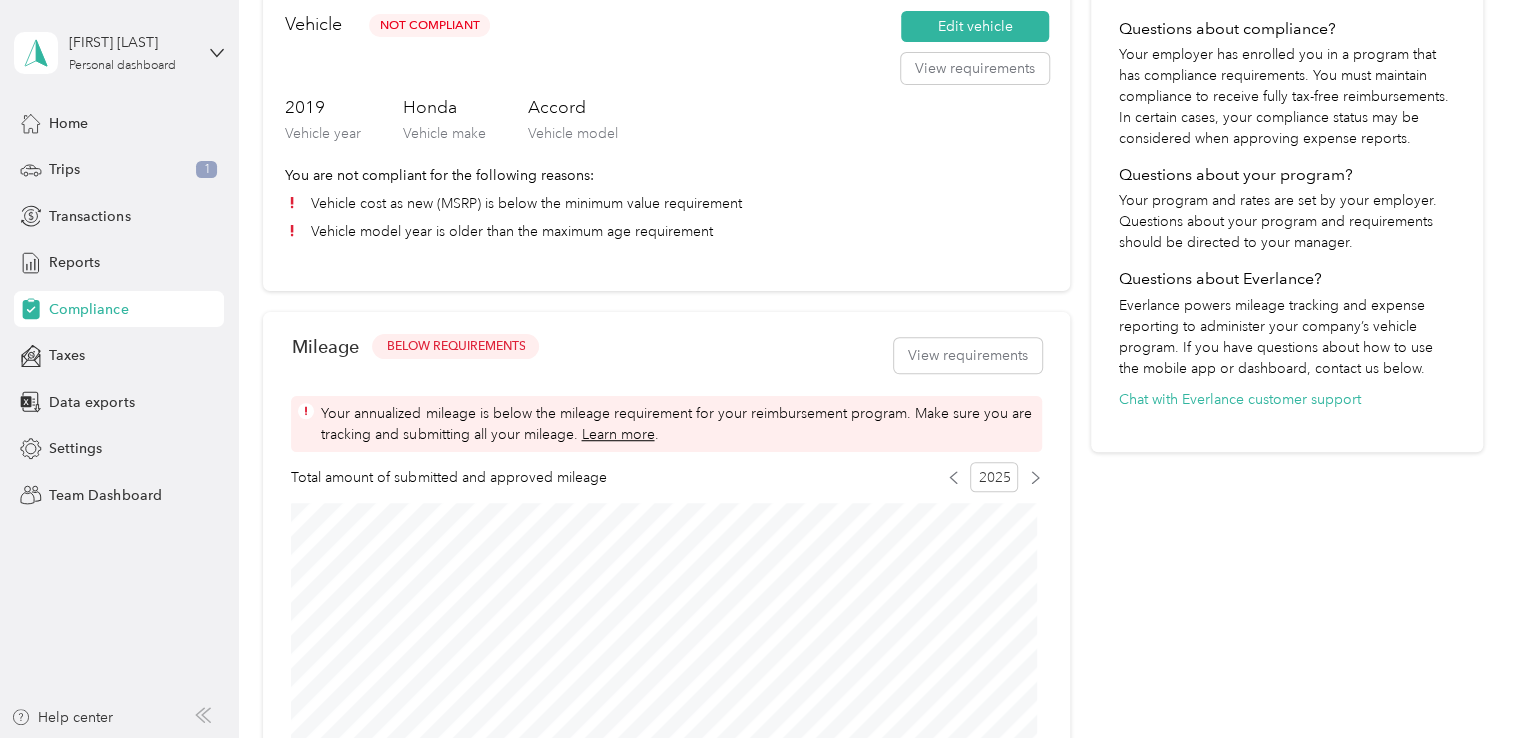click on "Team dashboard" at bounding box center [197, 158] 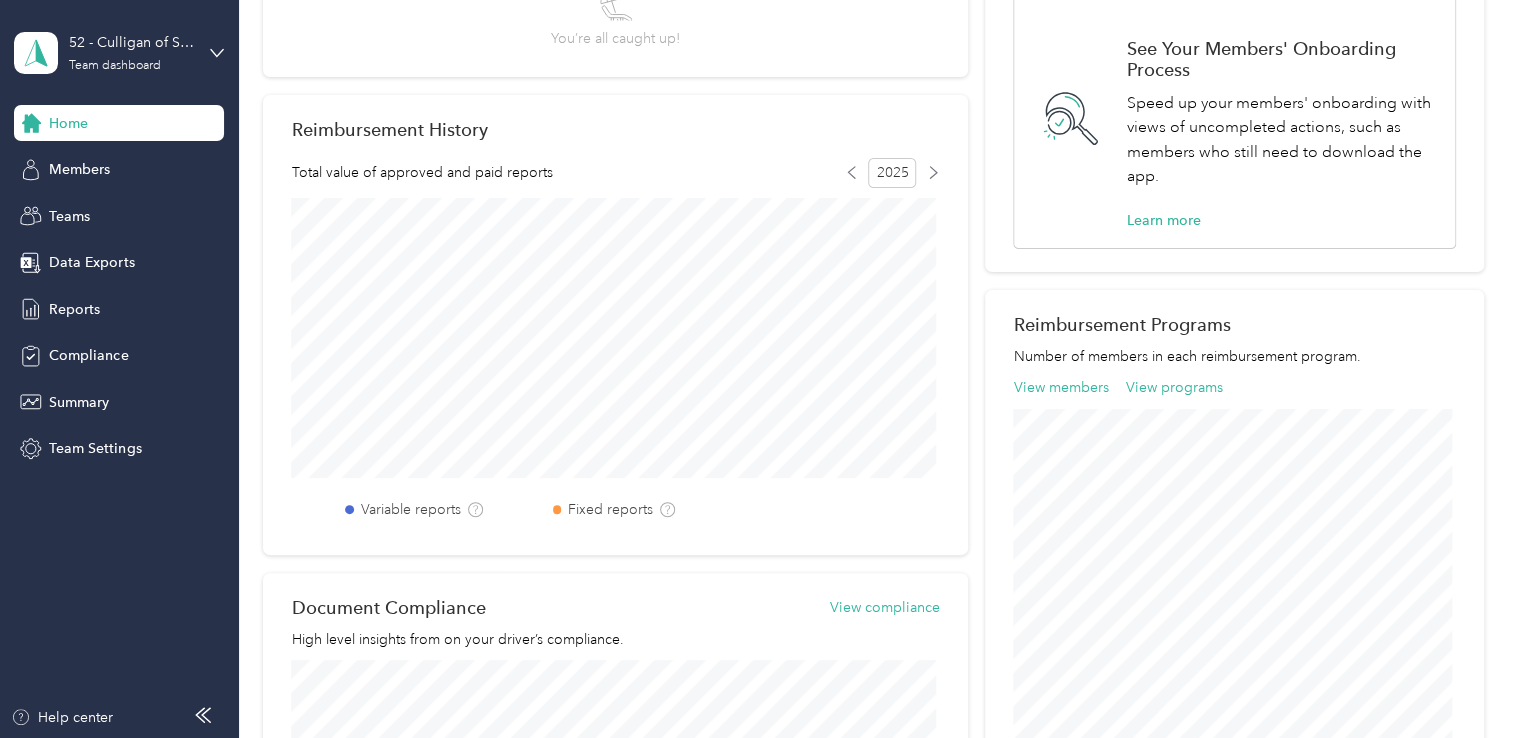 scroll, scrollTop: 0, scrollLeft: 0, axis: both 